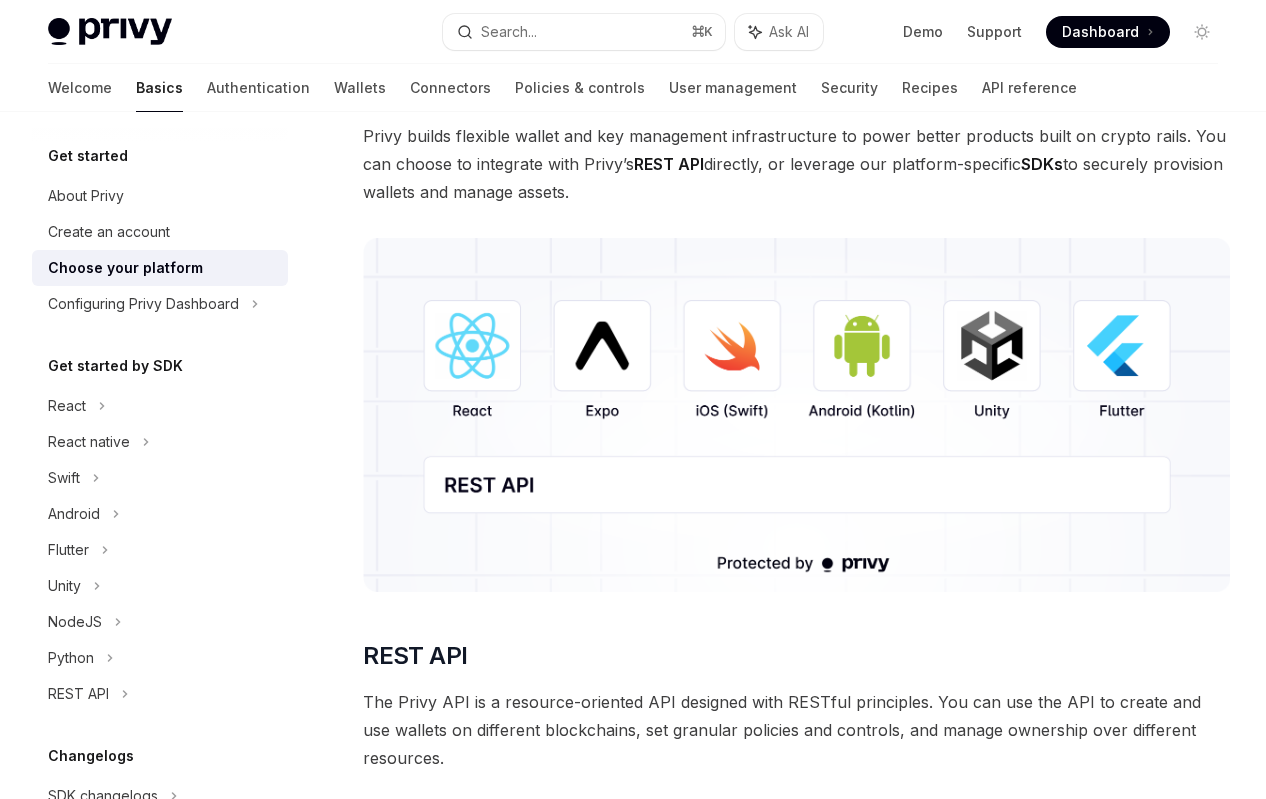 scroll, scrollTop: 0, scrollLeft: 0, axis: both 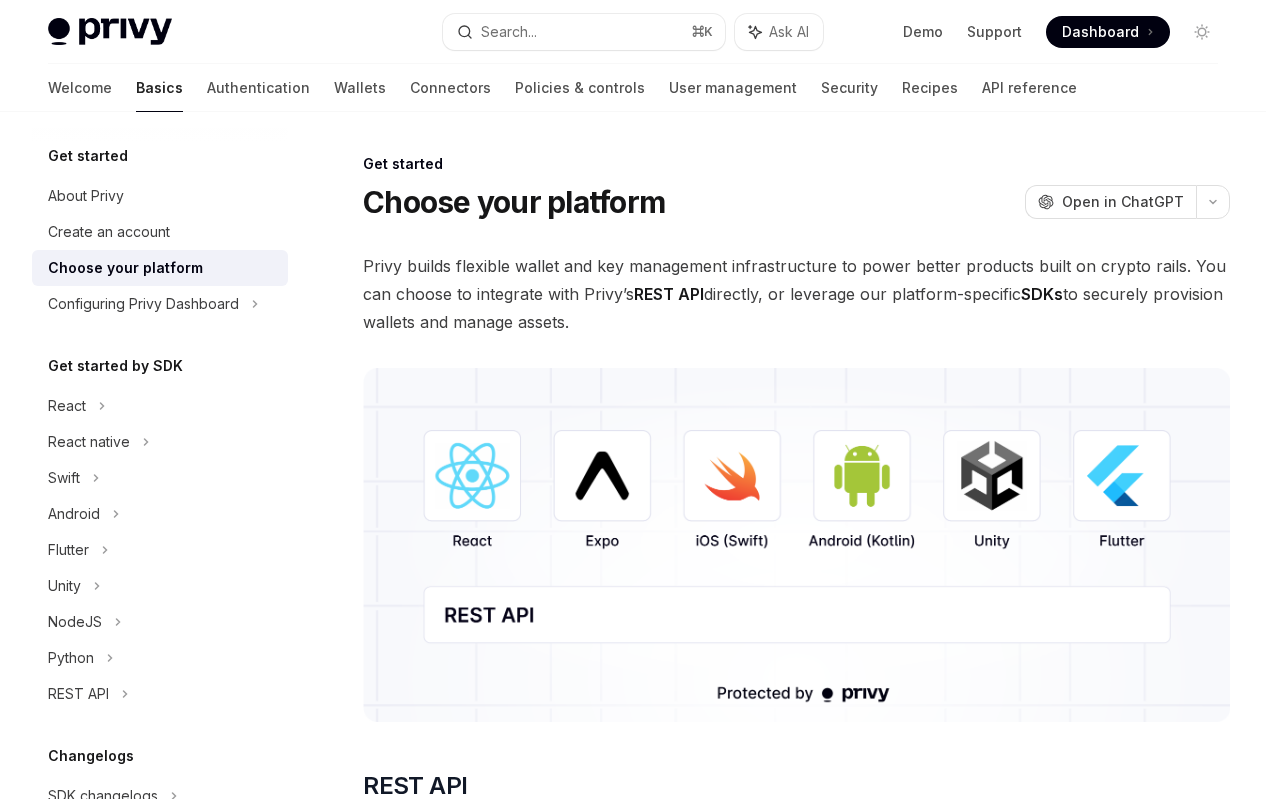 click at bounding box center (796, 545) 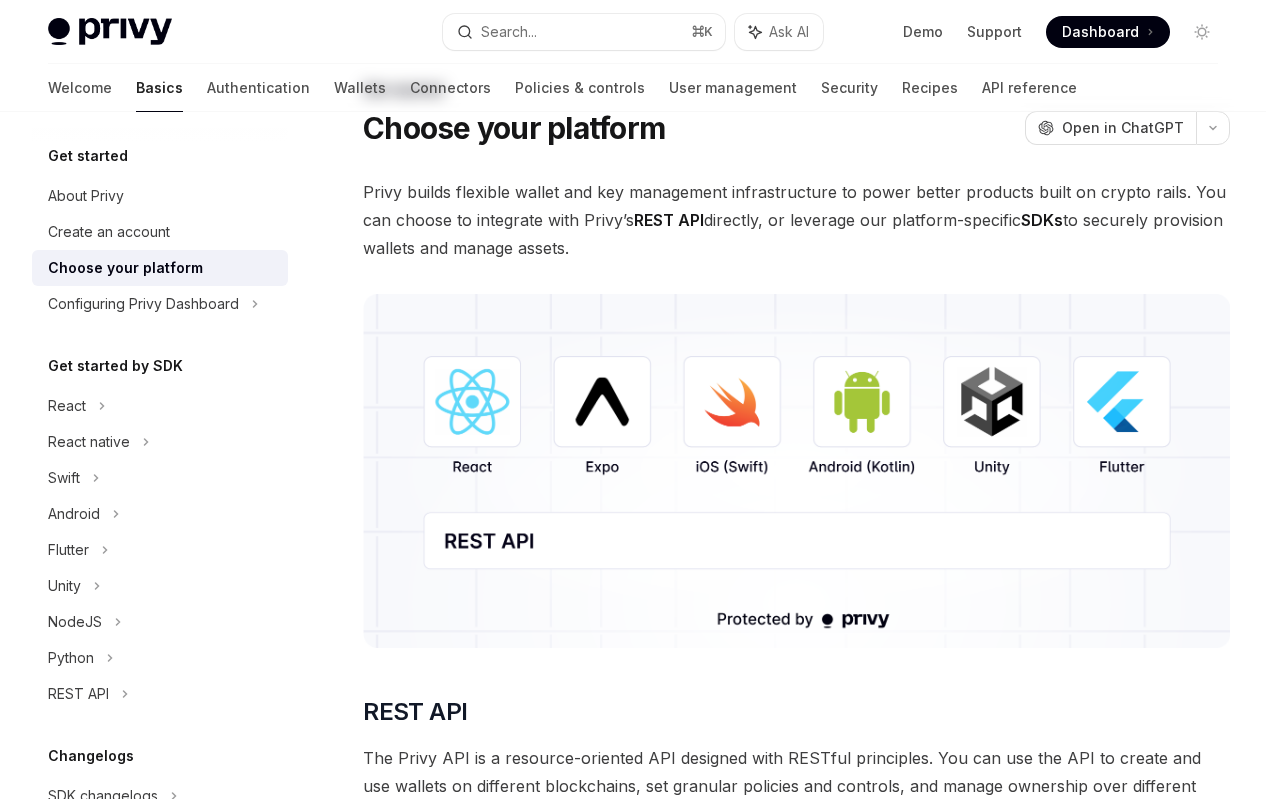 scroll, scrollTop: 0, scrollLeft: 0, axis: both 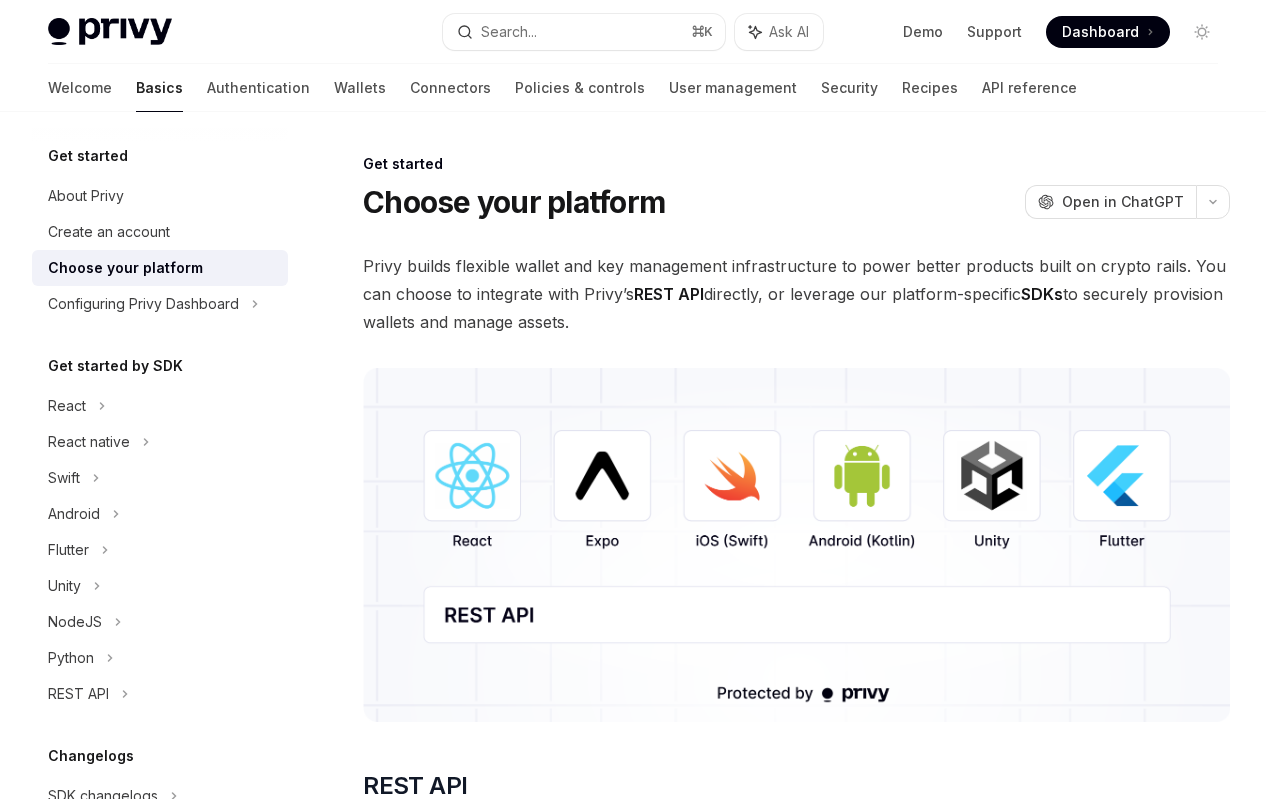 click at bounding box center [796, 545] 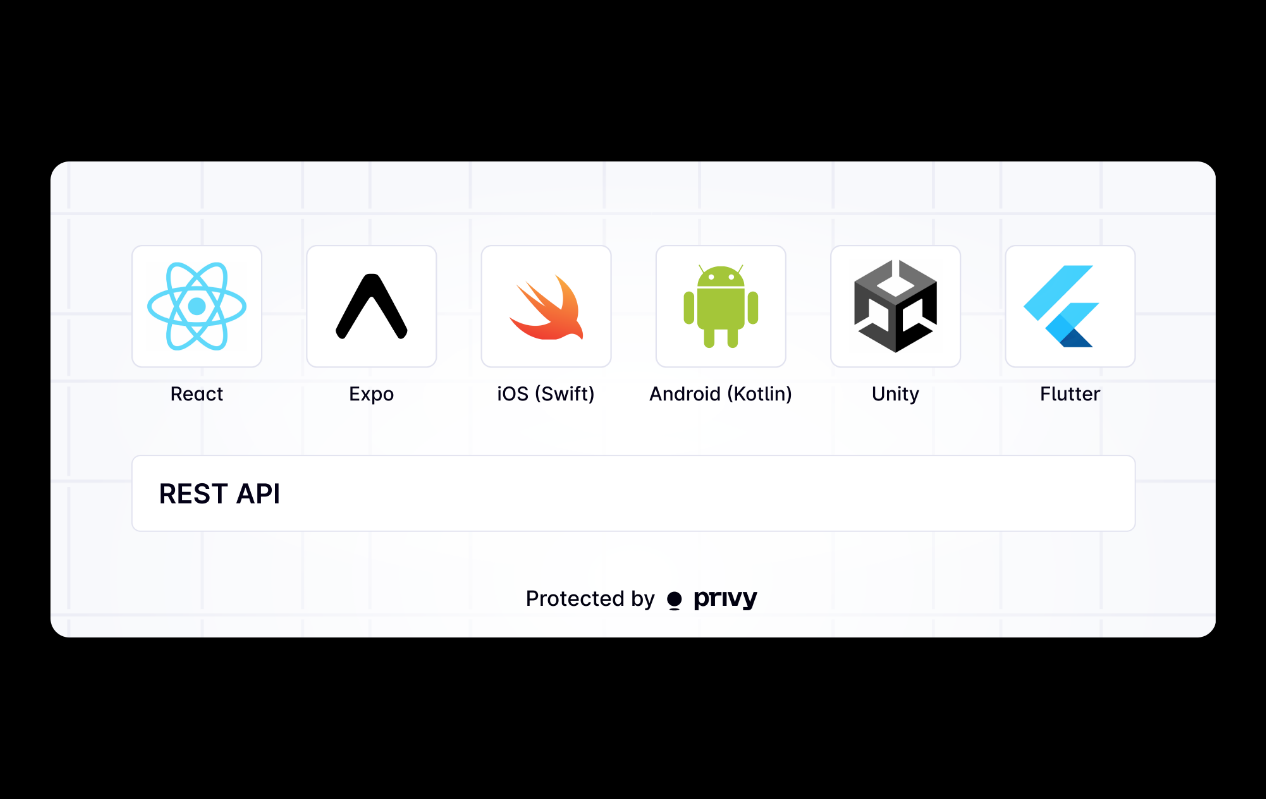 click at bounding box center [633, 399] 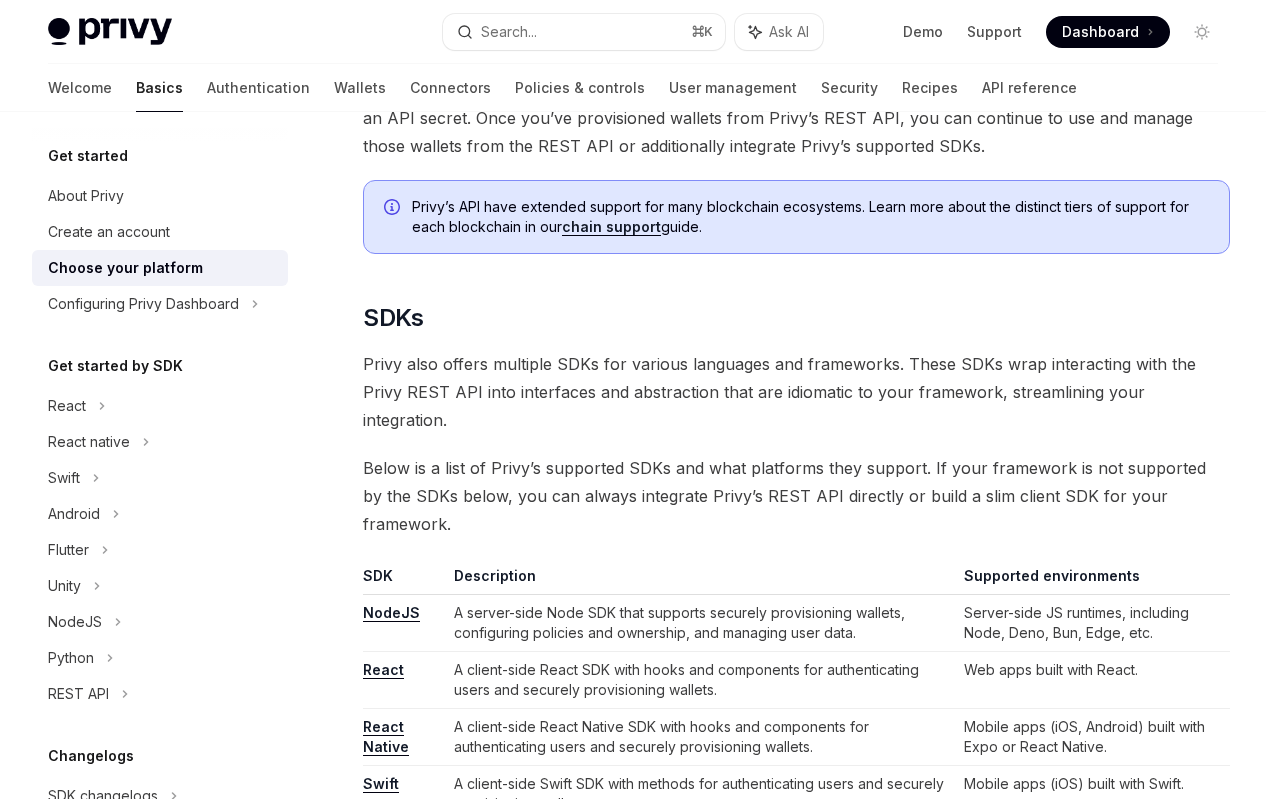 scroll, scrollTop: 859, scrollLeft: 0, axis: vertical 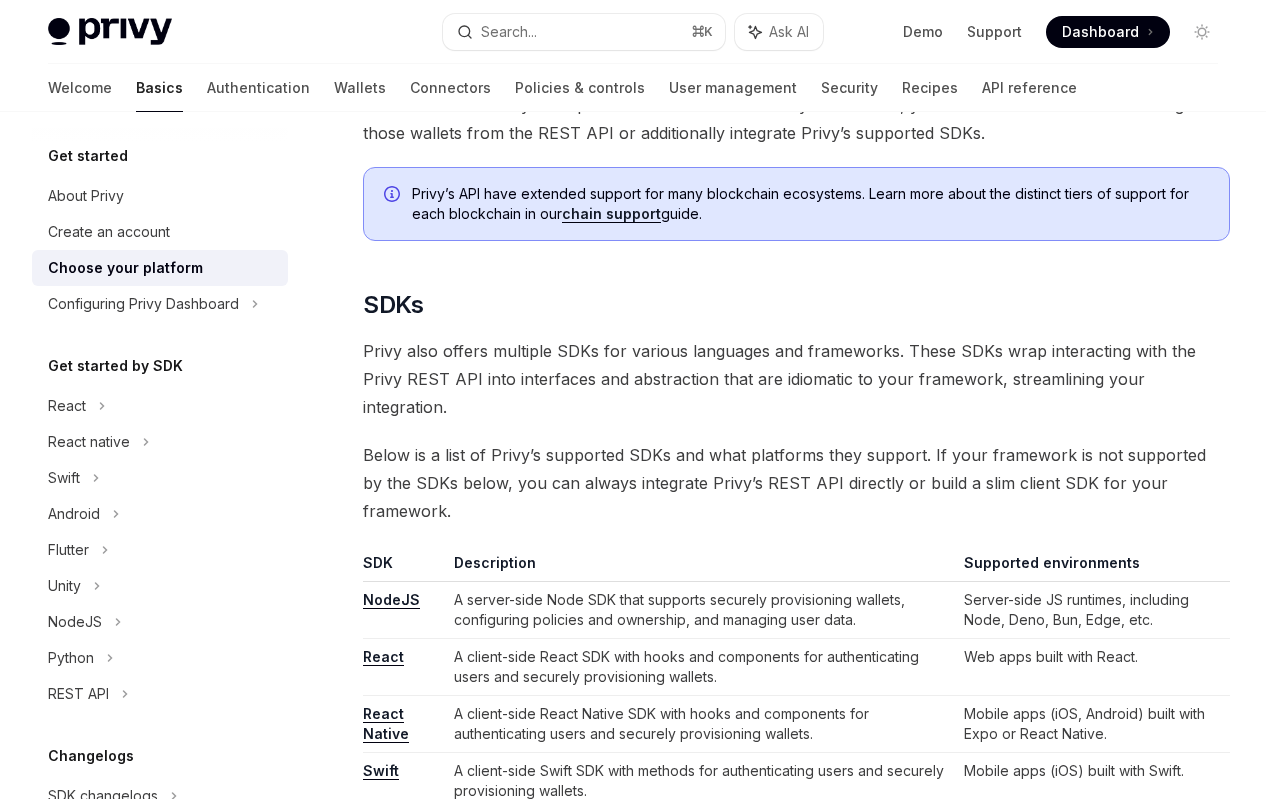 click on "React" at bounding box center (383, 657) 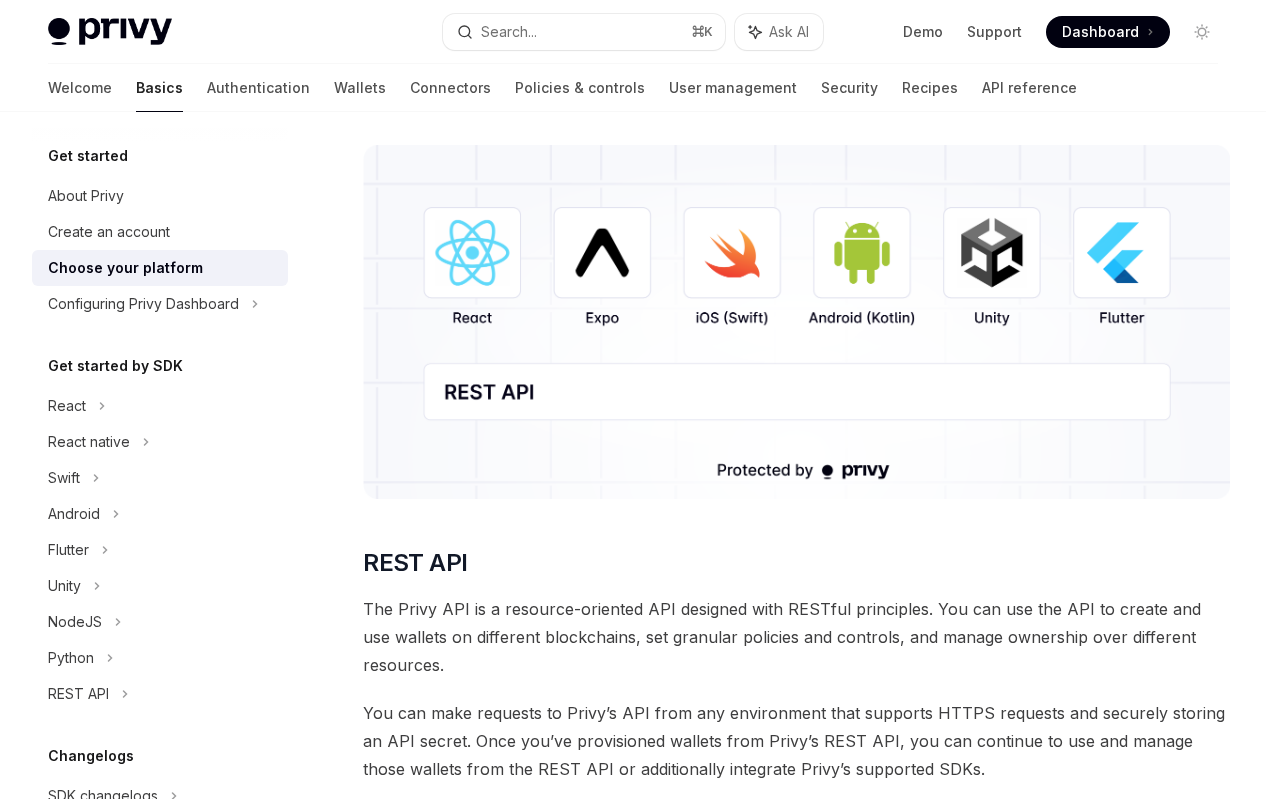 scroll, scrollTop: 0, scrollLeft: 0, axis: both 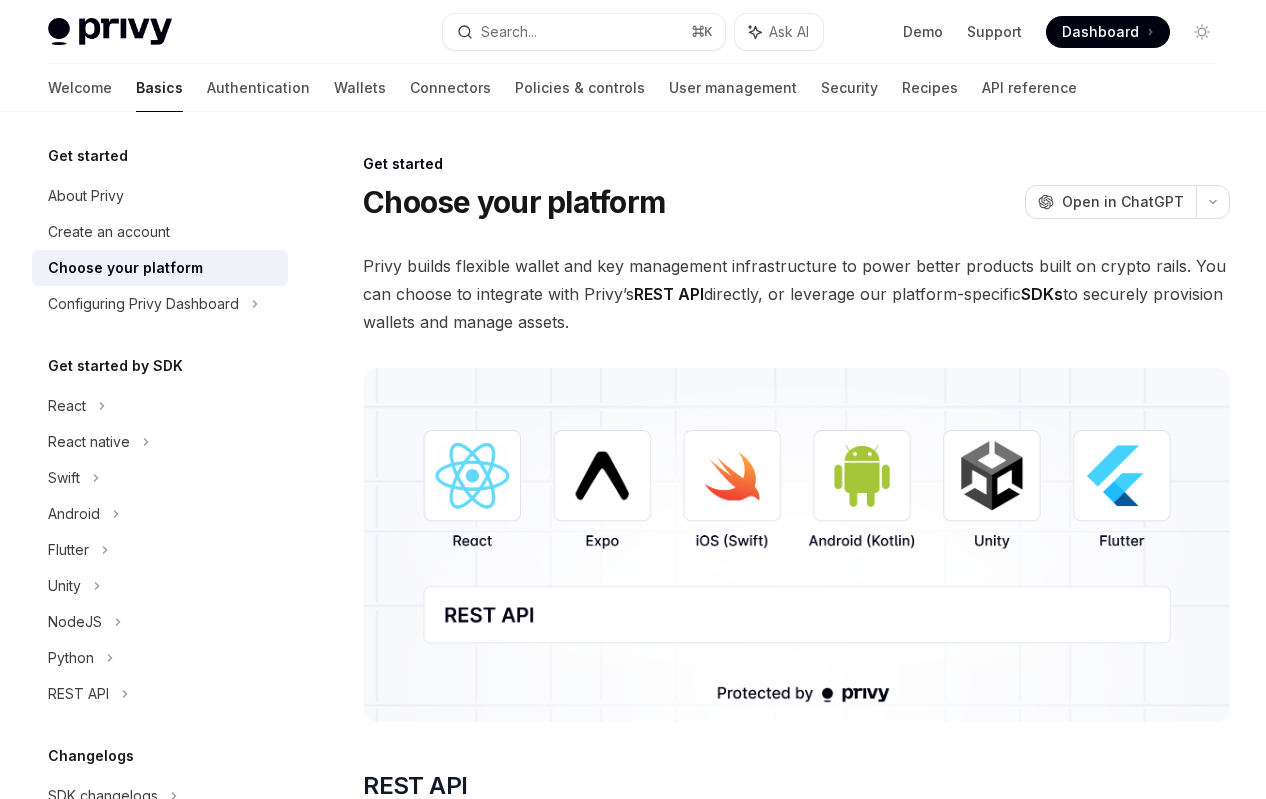 click at bounding box center (110, 32) 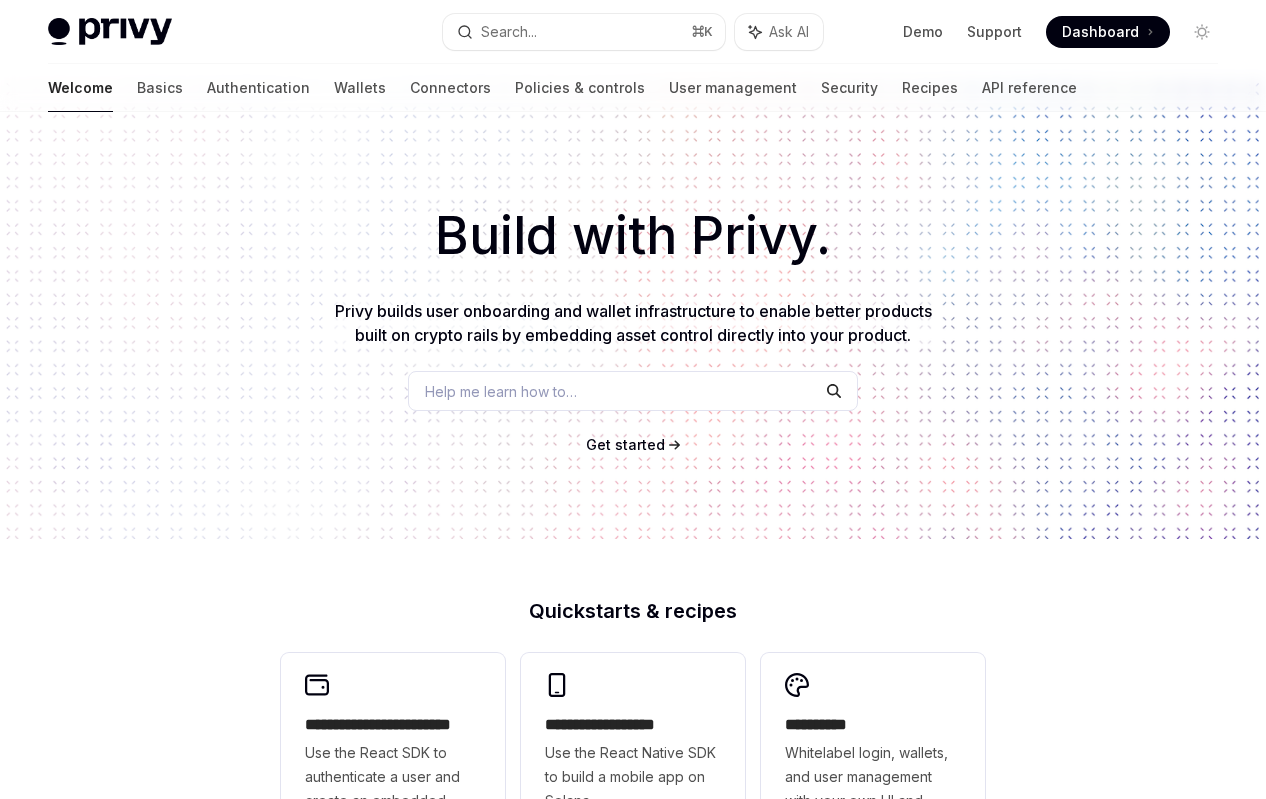 scroll, scrollTop: 0, scrollLeft: 0, axis: both 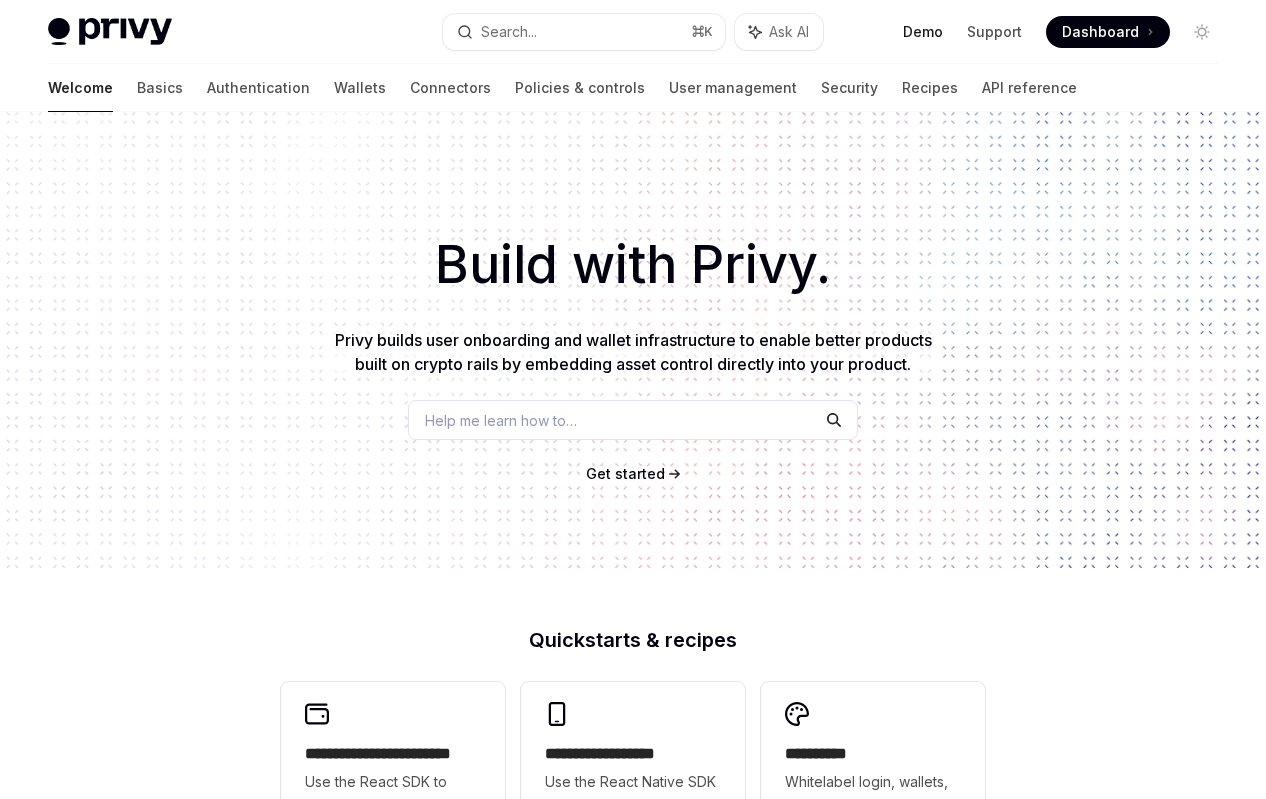 click on "Demo" at bounding box center [923, 32] 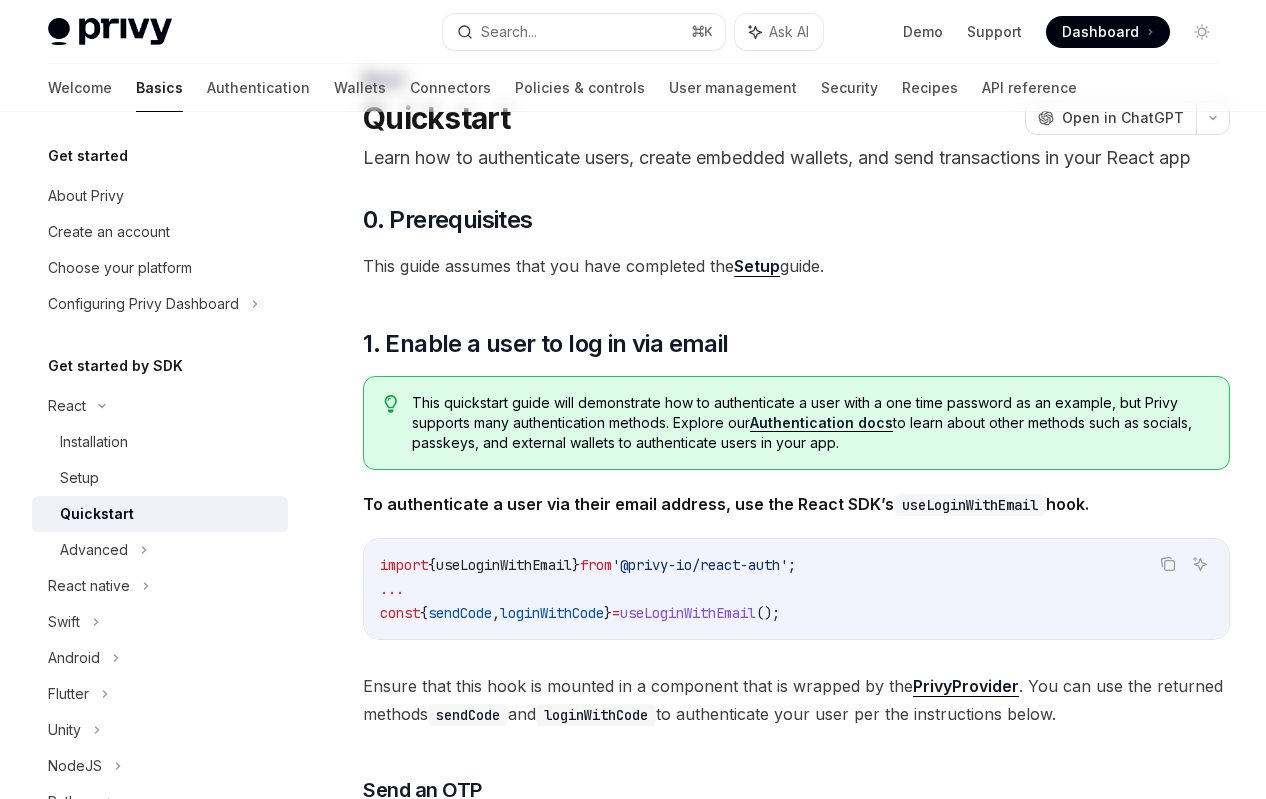 scroll, scrollTop: 0, scrollLeft: 0, axis: both 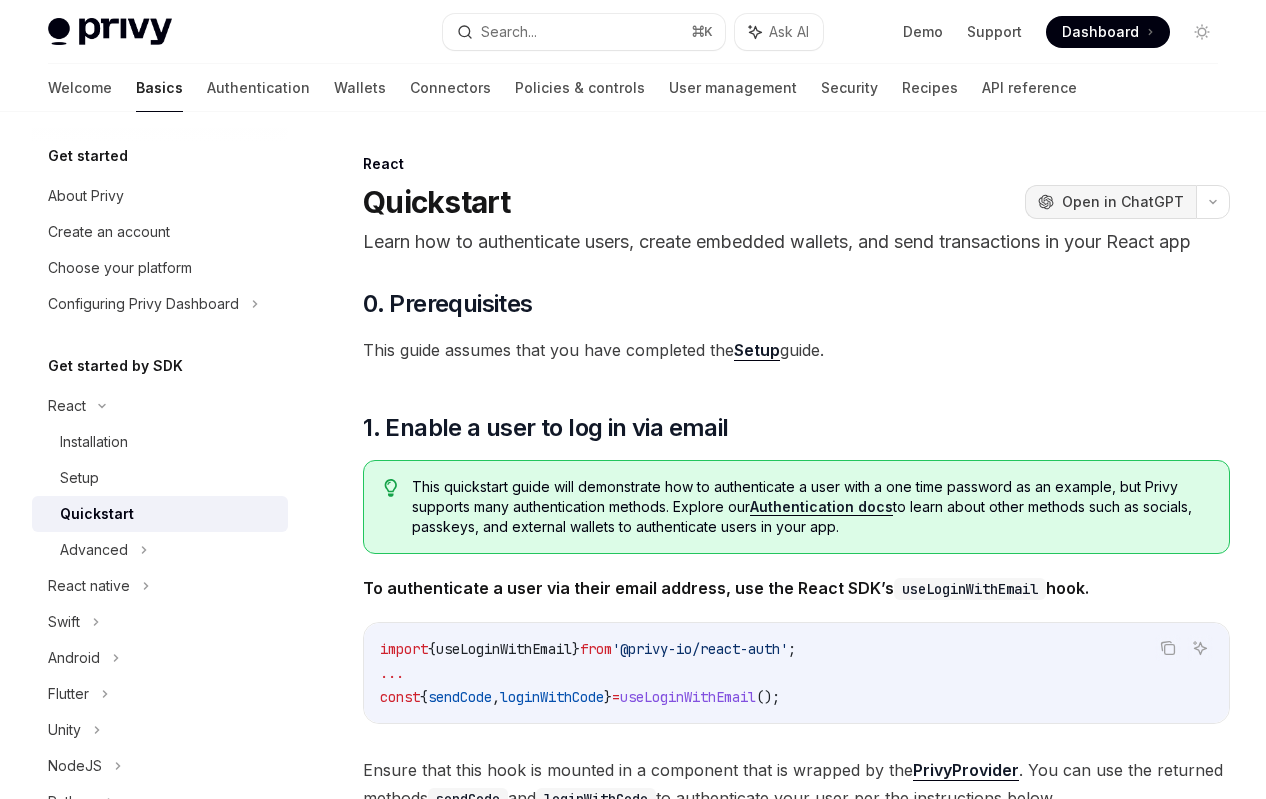 click on "OpenAI Open in ChatGPT" at bounding box center [1111, 202] 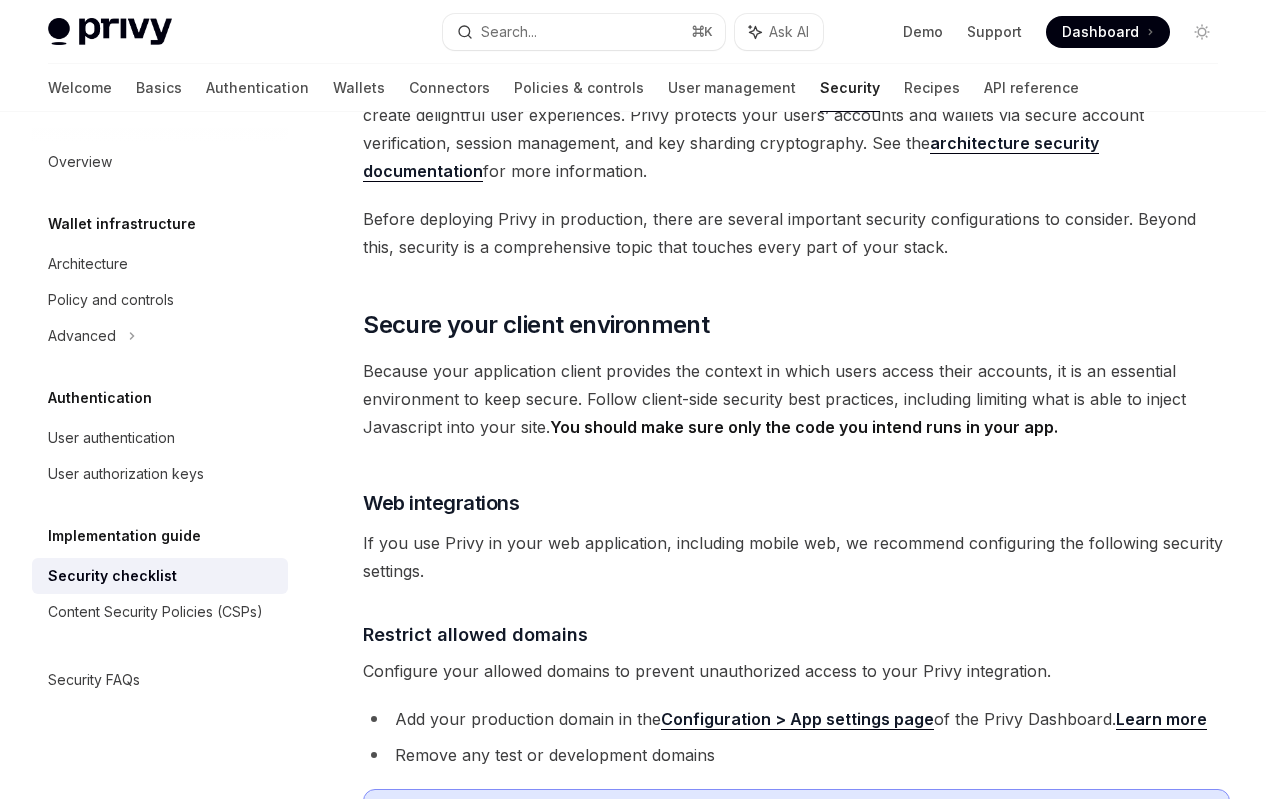 scroll, scrollTop: 0, scrollLeft: 0, axis: both 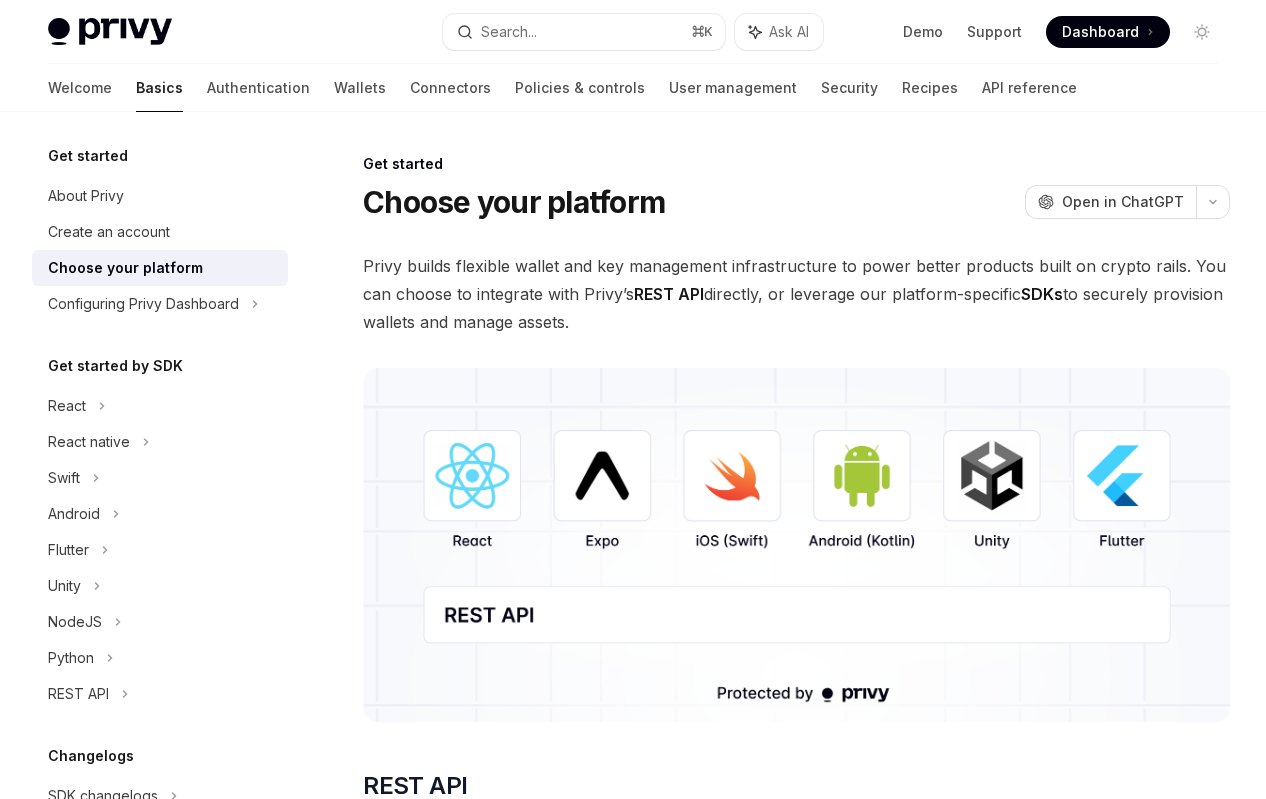 click at bounding box center [110, 32] 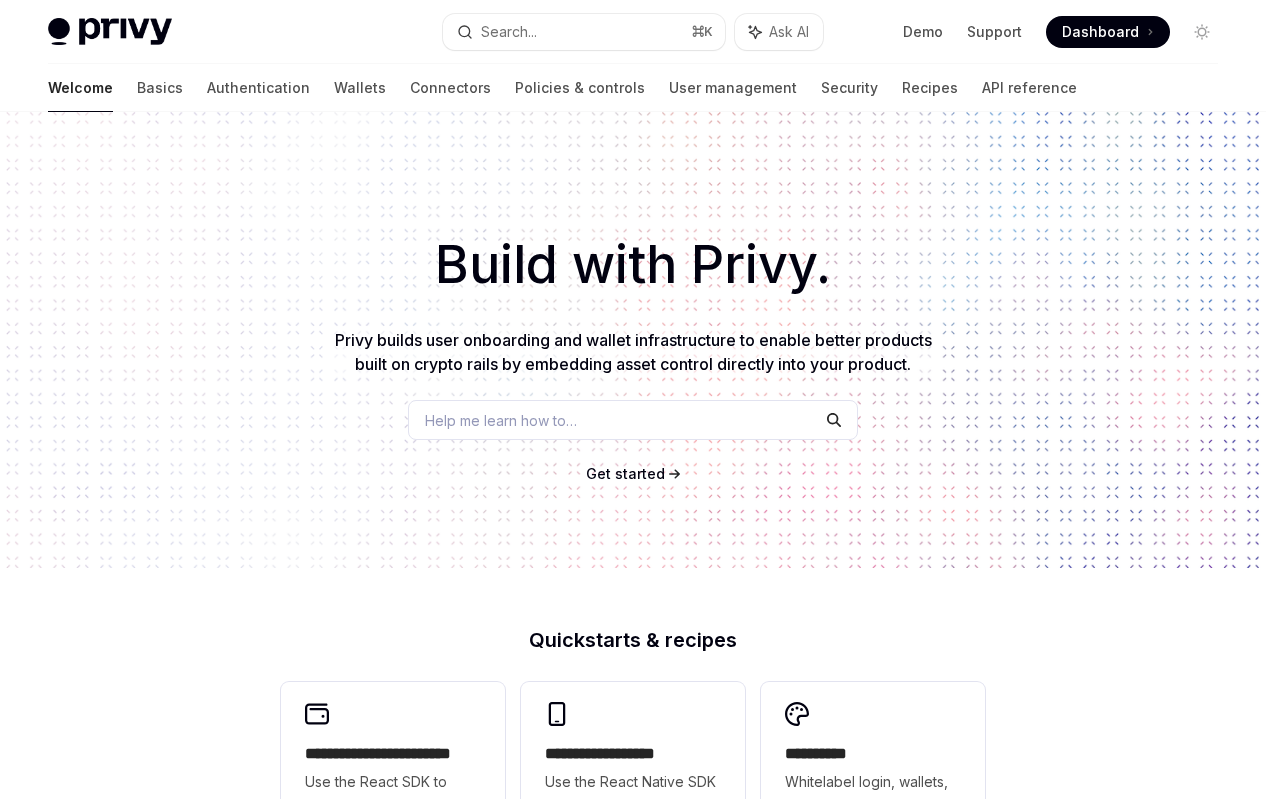 click on "Dashboard" at bounding box center [1100, 32] 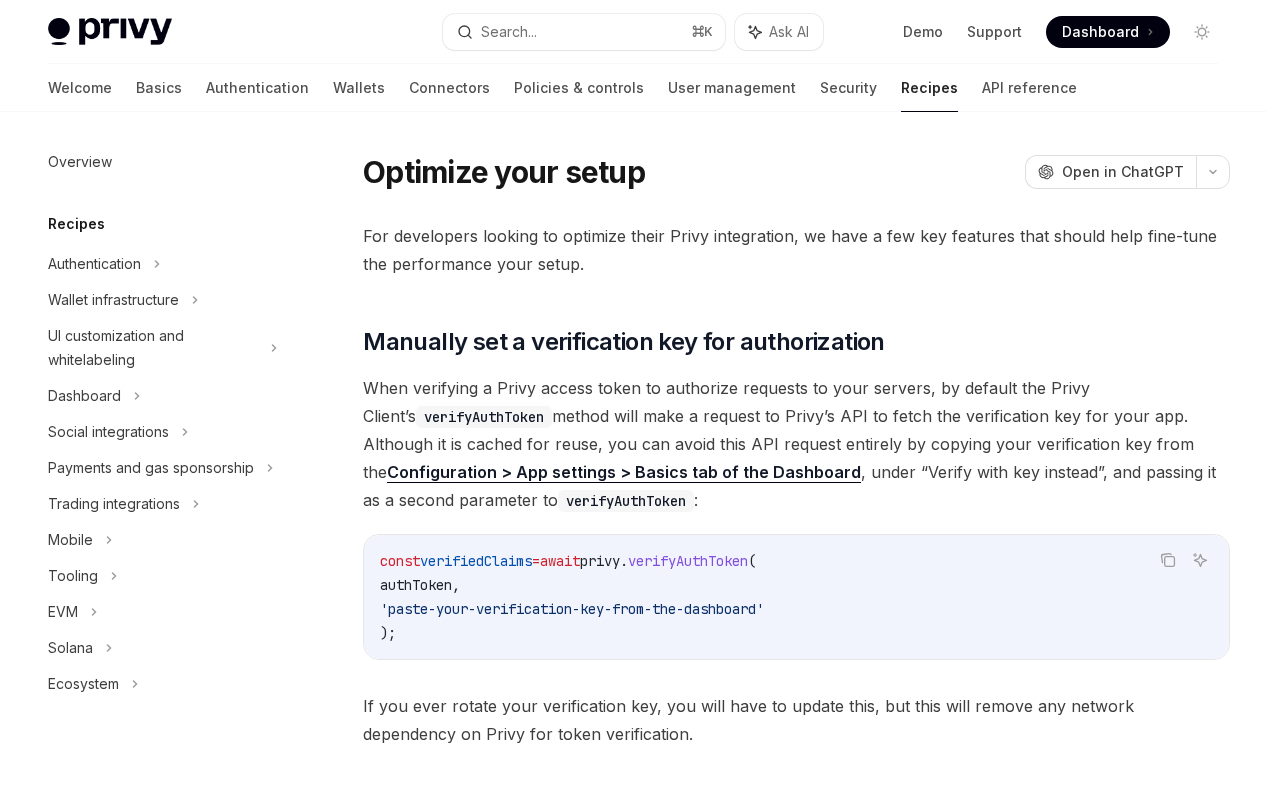 scroll, scrollTop: 0, scrollLeft: 0, axis: both 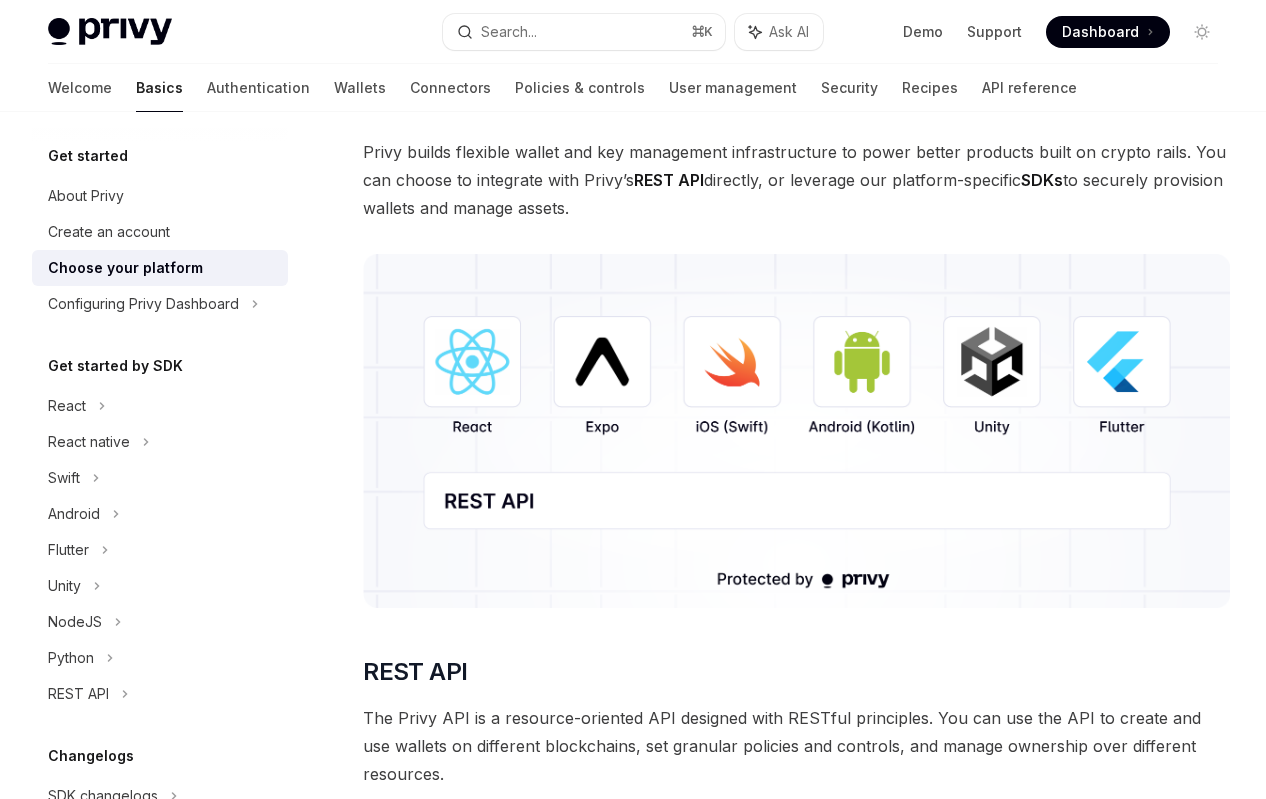 click at bounding box center [796, 431] 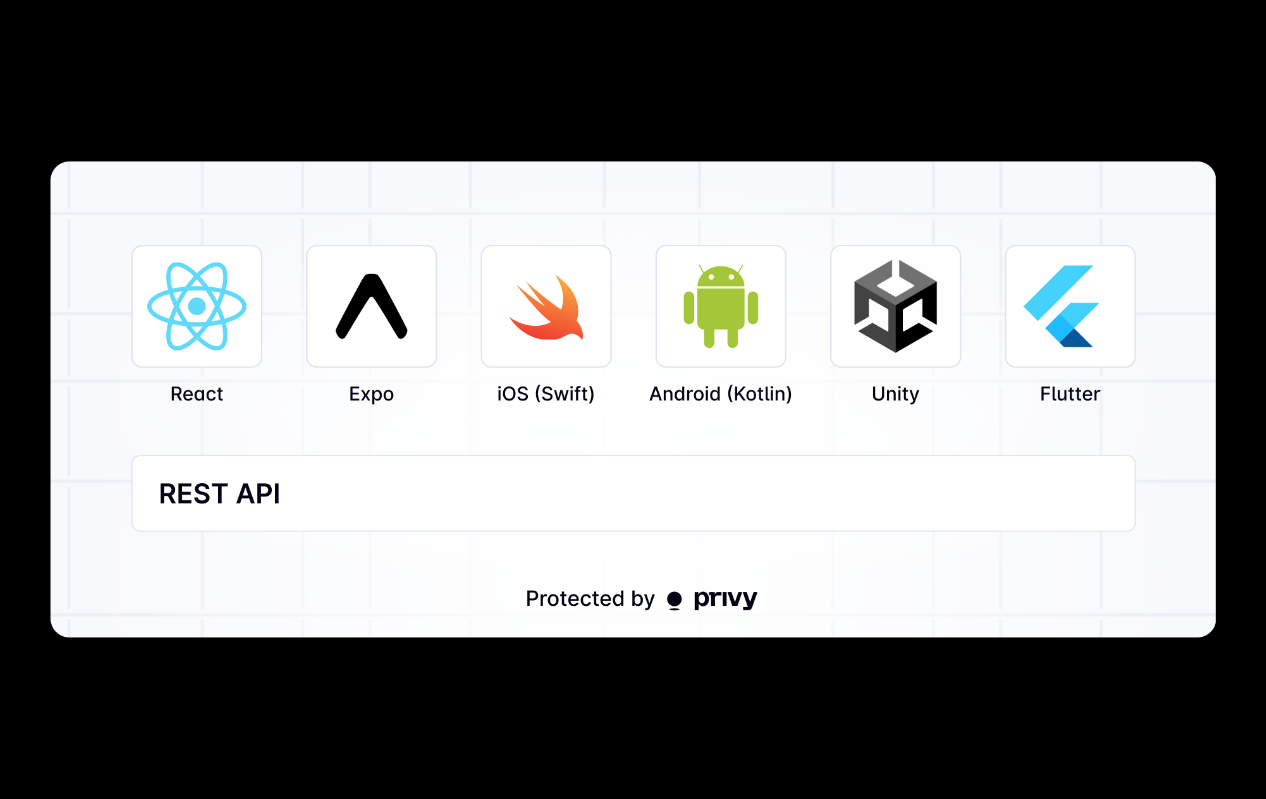 click at bounding box center [633, 399] 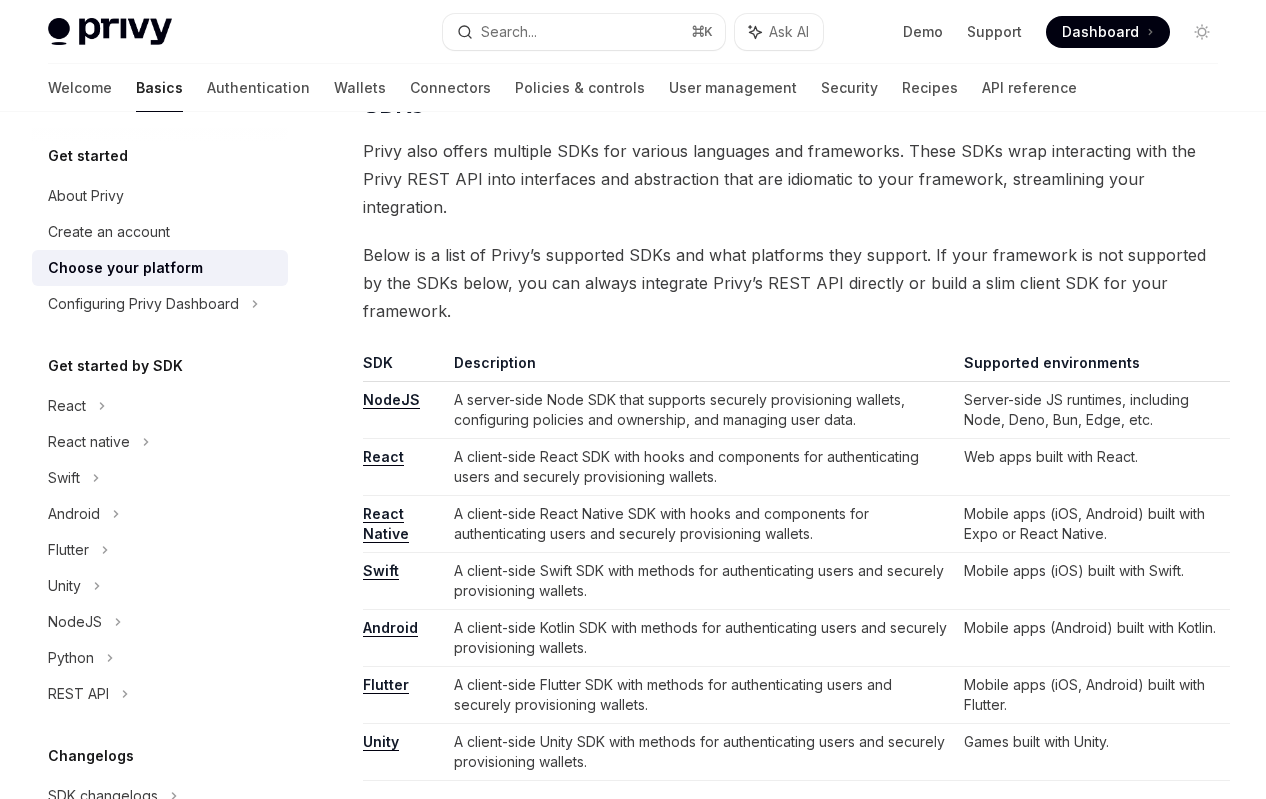 scroll, scrollTop: 1064, scrollLeft: 0, axis: vertical 